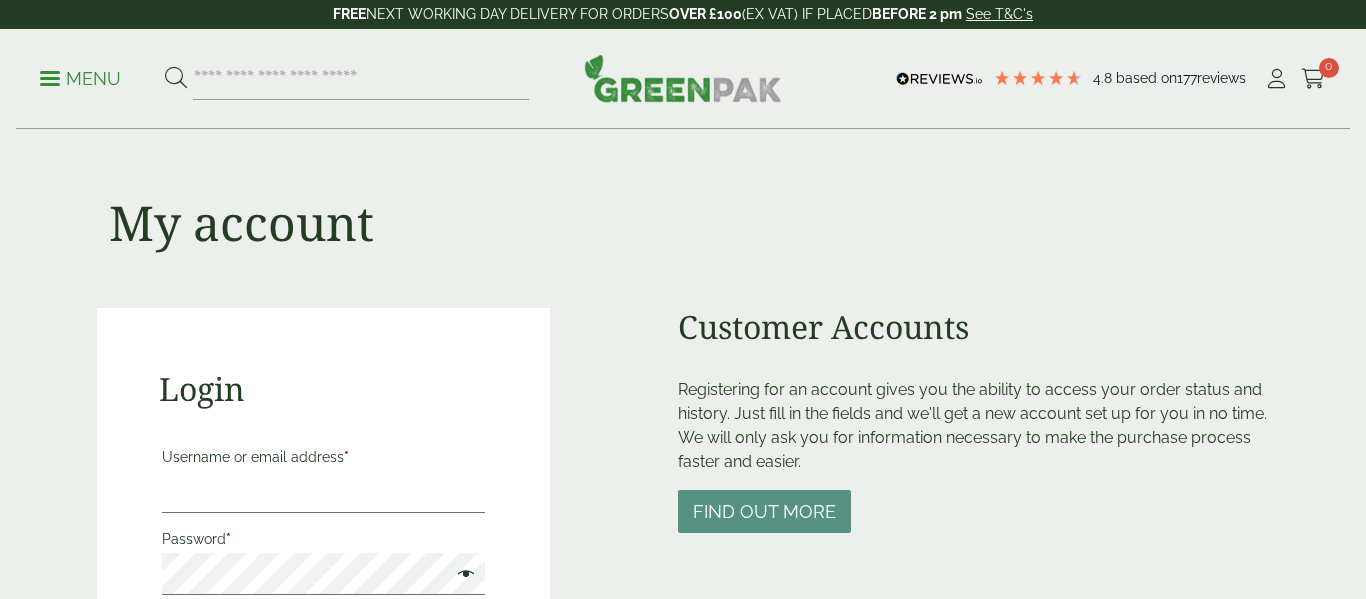 scroll, scrollTop: 0, scrollLeft: 0, axis: both 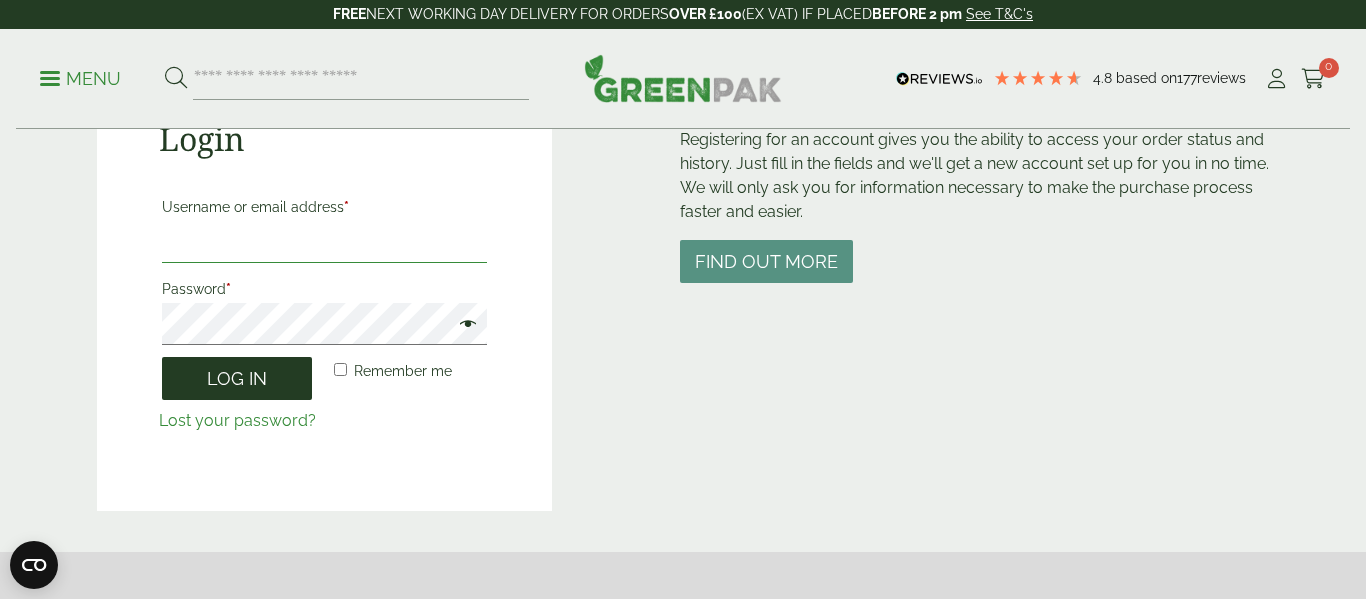 type on "**********" 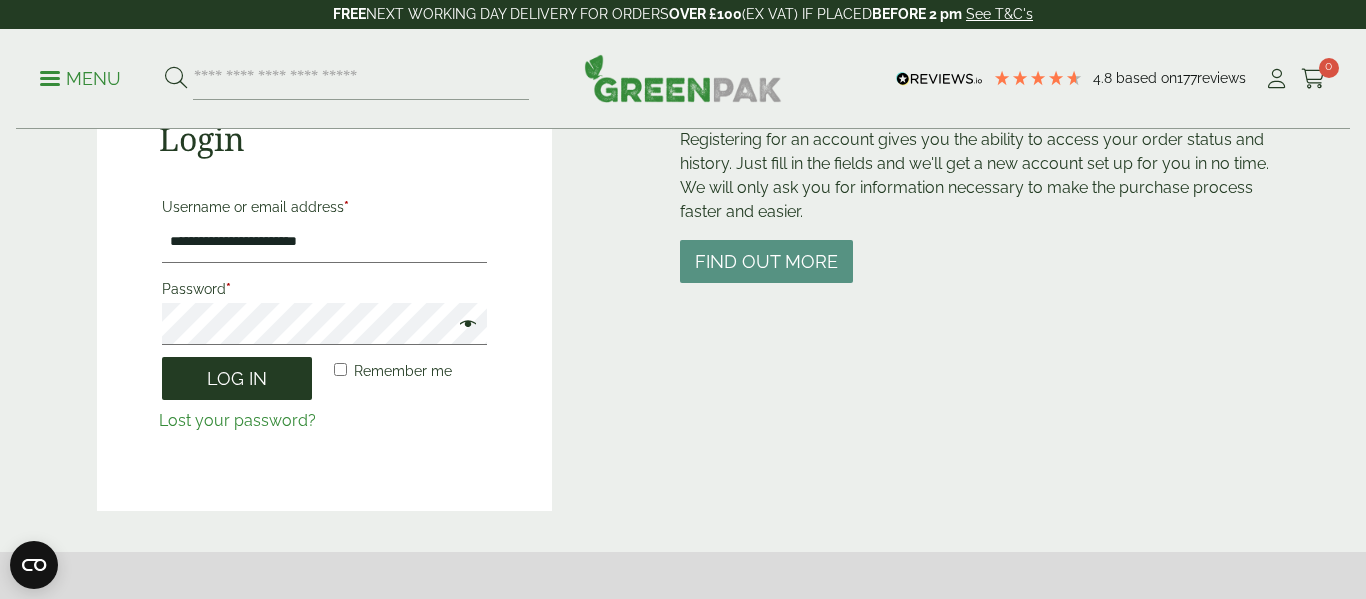 click on "Log in" at bounding box center (237, 378) 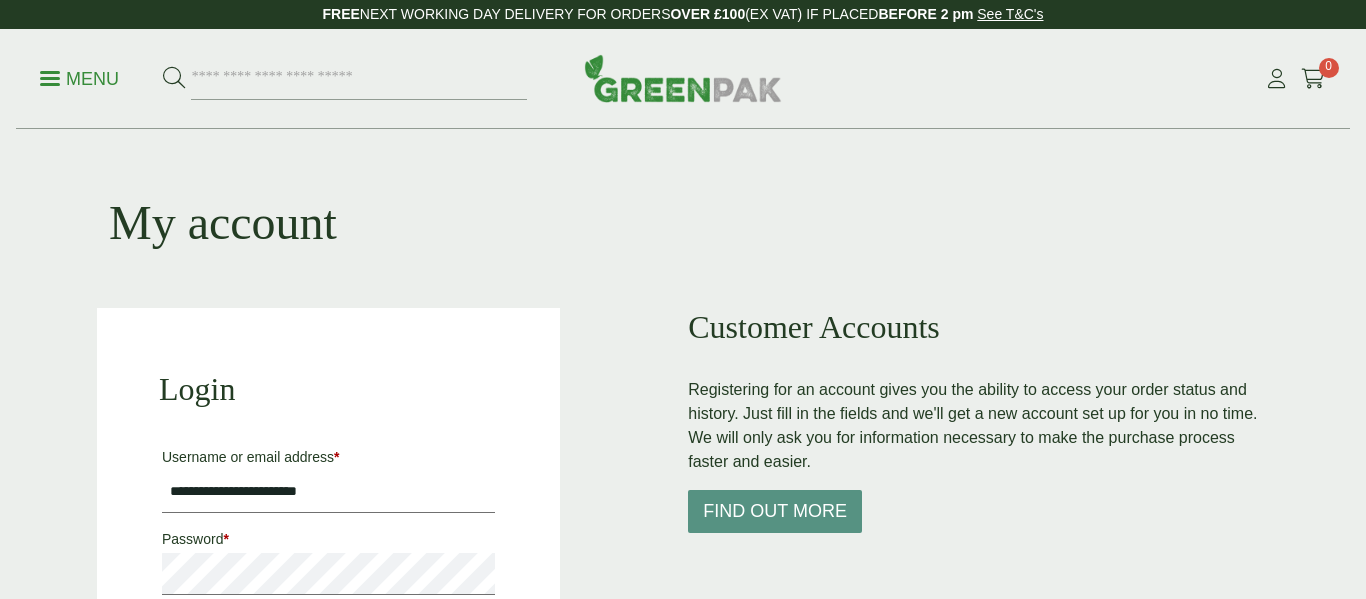 scroll, scrollTop: 0, scrollLeft: 0, axis: both 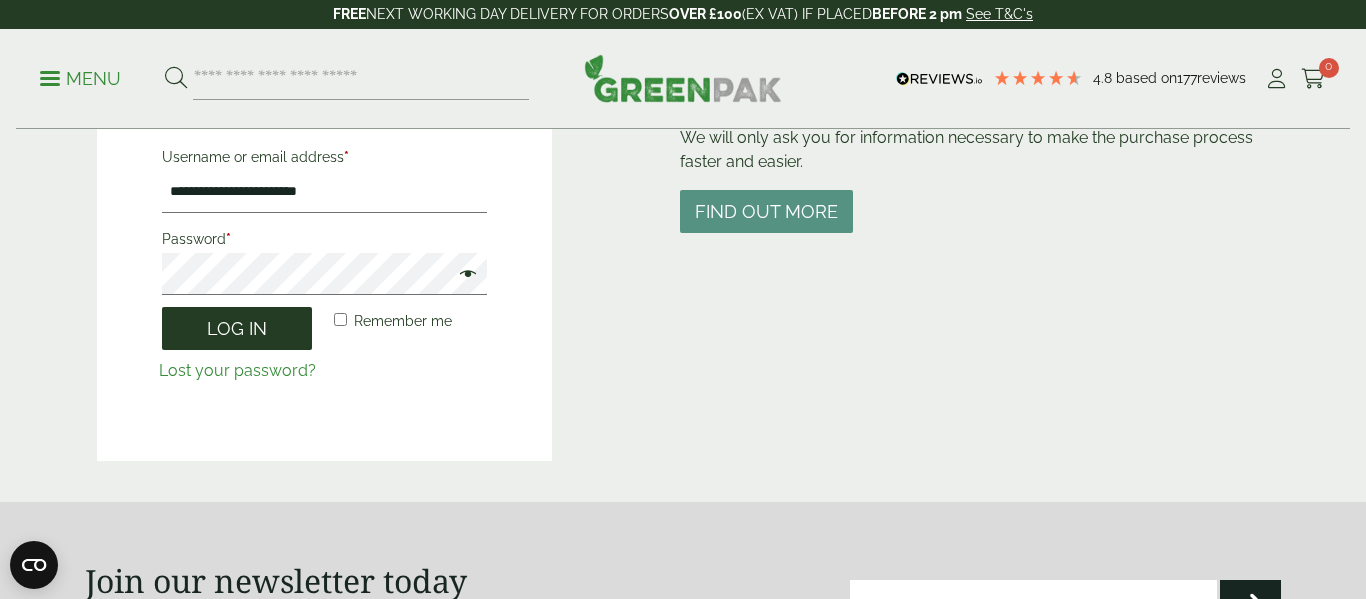 click on "Log in" at bounding box center [237, 328] 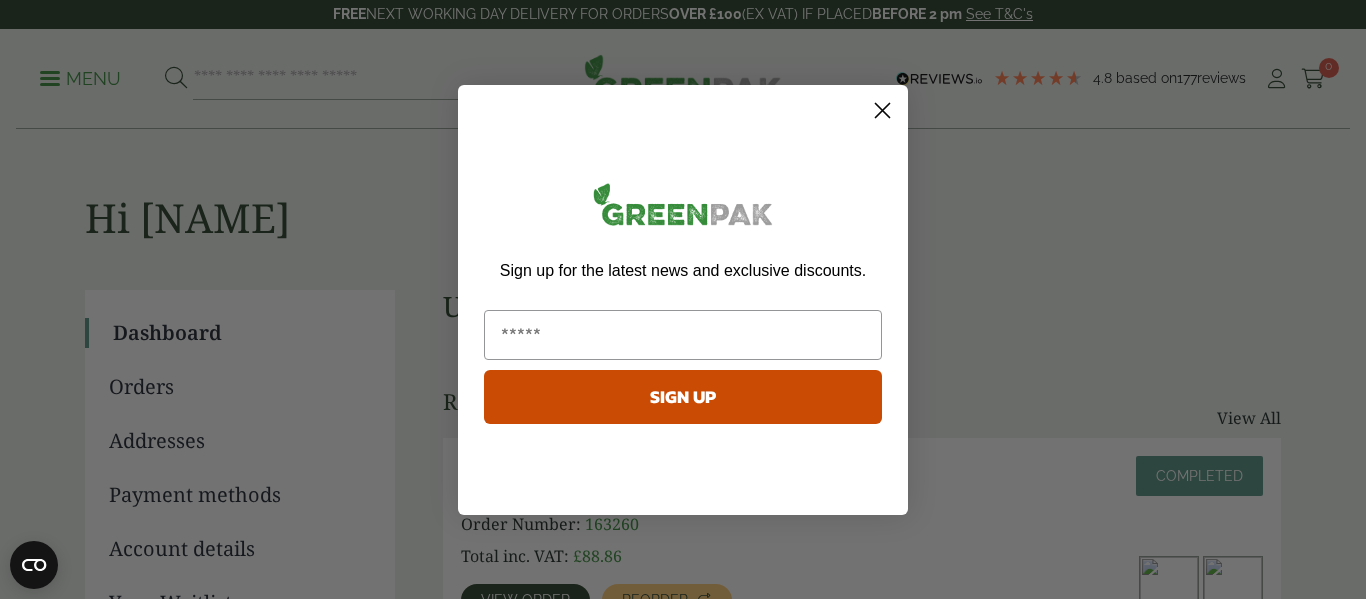 scroll, scrollTop: 0, scrollLeft: 0, axis: both 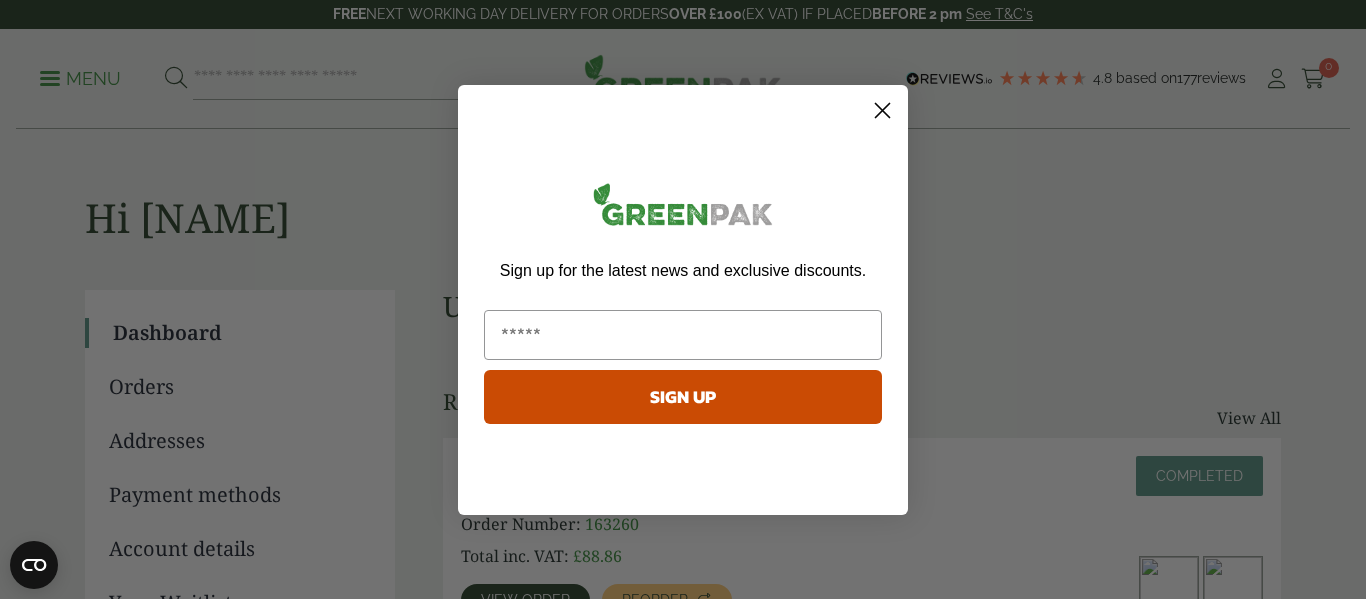 click 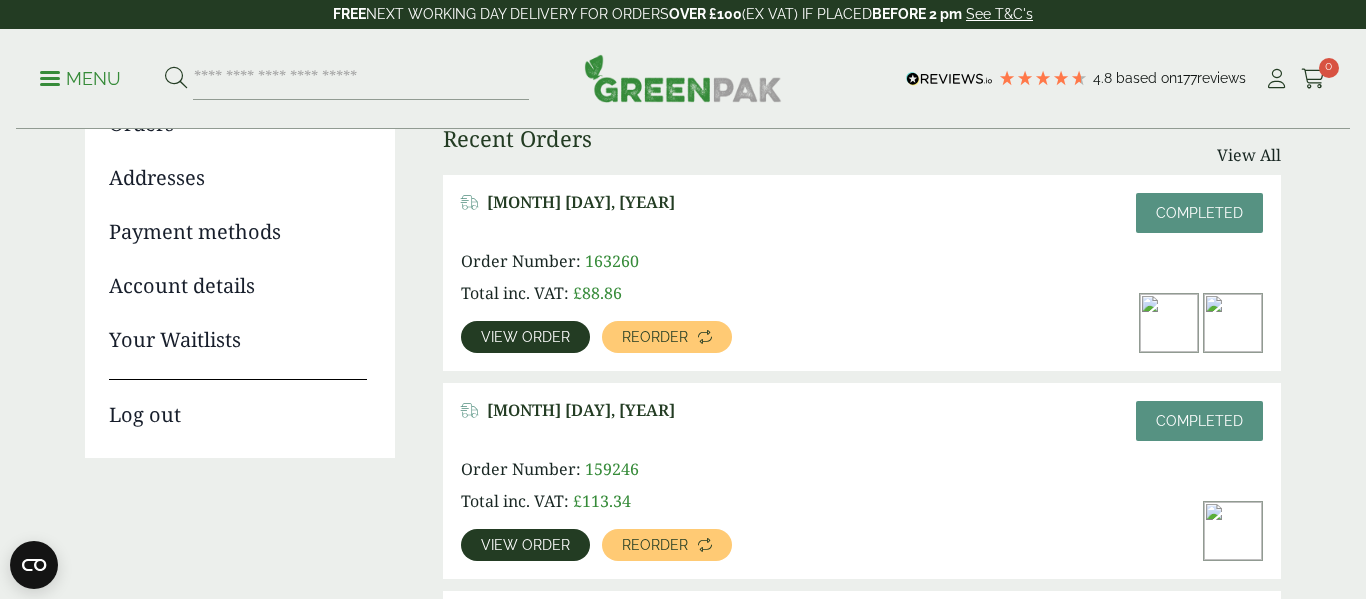 scroll, scrollTop: 264, scrollLeft: 0, axis: vertical 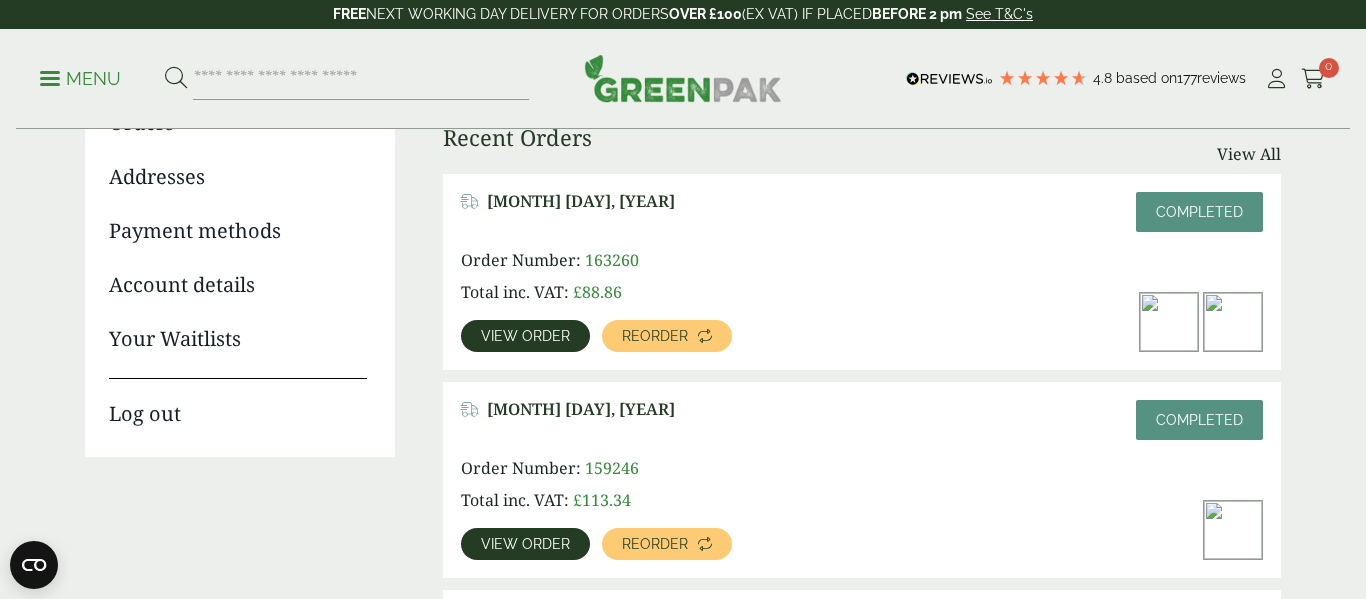 click on "View order" at bounding box center [525, 336] 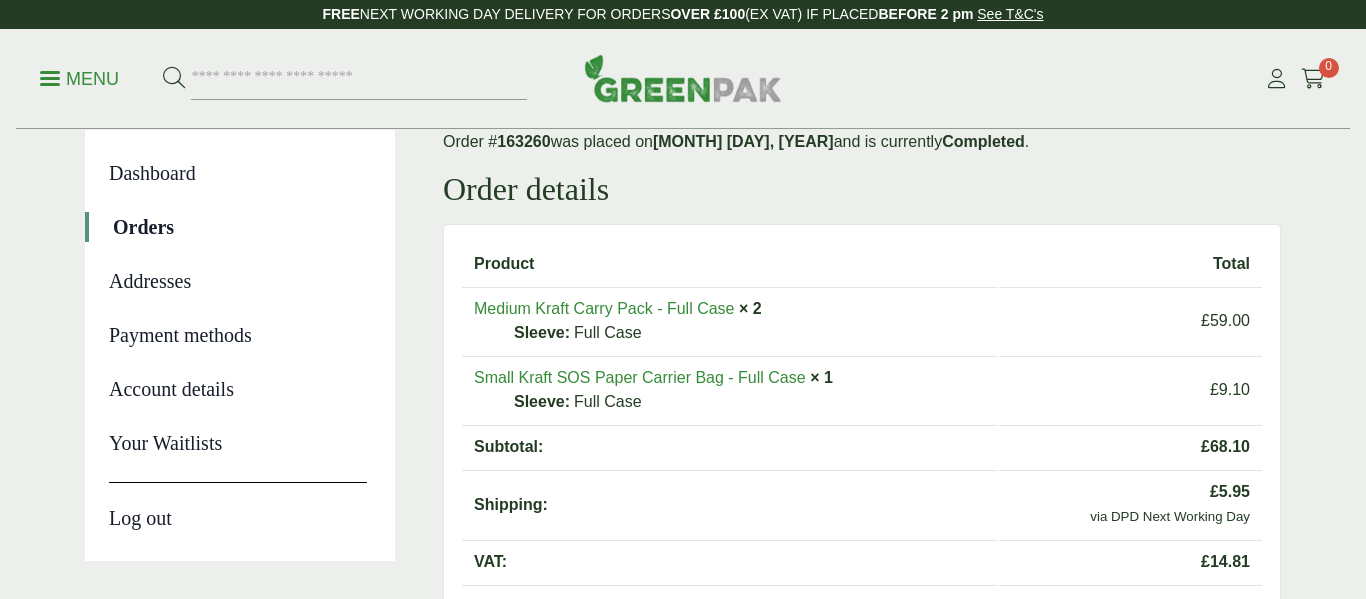 scroll, scrollTop: 0, scrollLeft: 0, axis: both 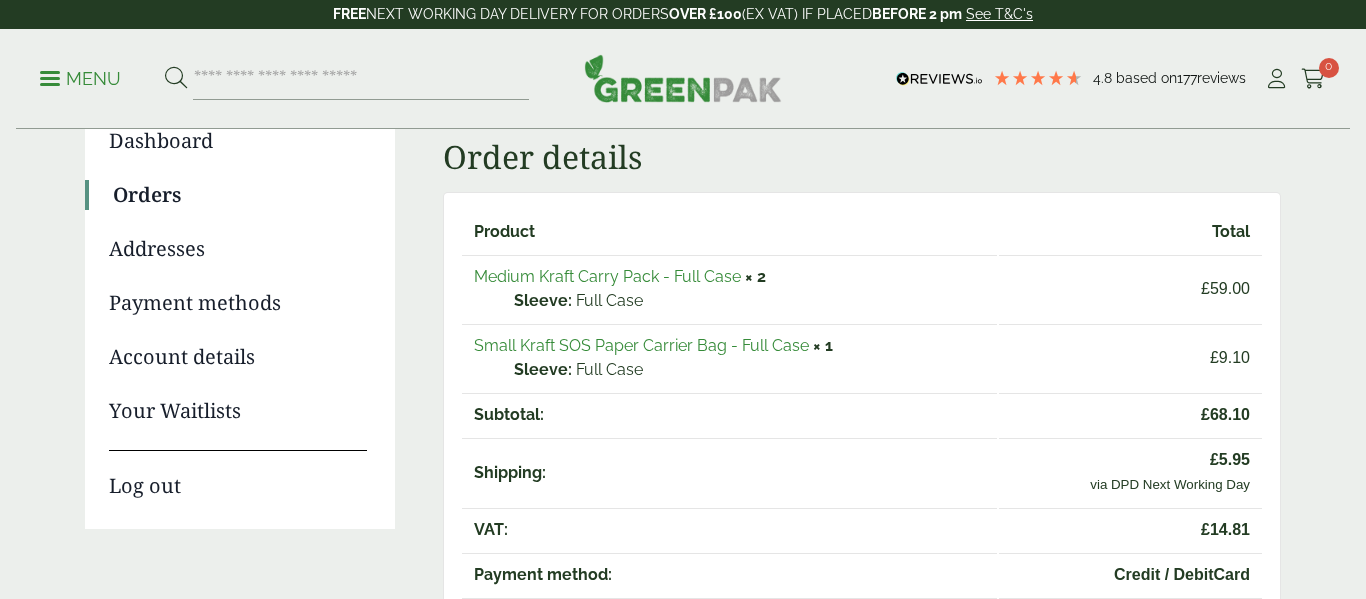 click on "Medium Kraft Carry Pack - Full Case" at bounding box center (607, 276) 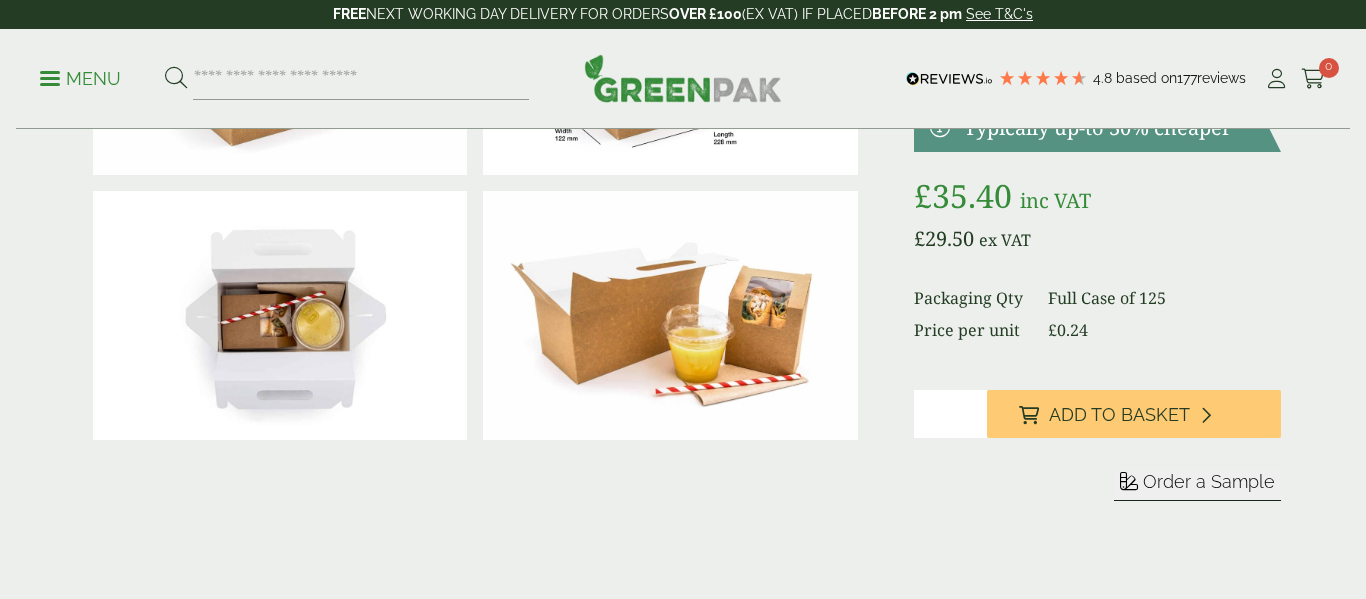 click on "Sleeve
Full Case
for   *" at bounding box center [1097, 469] 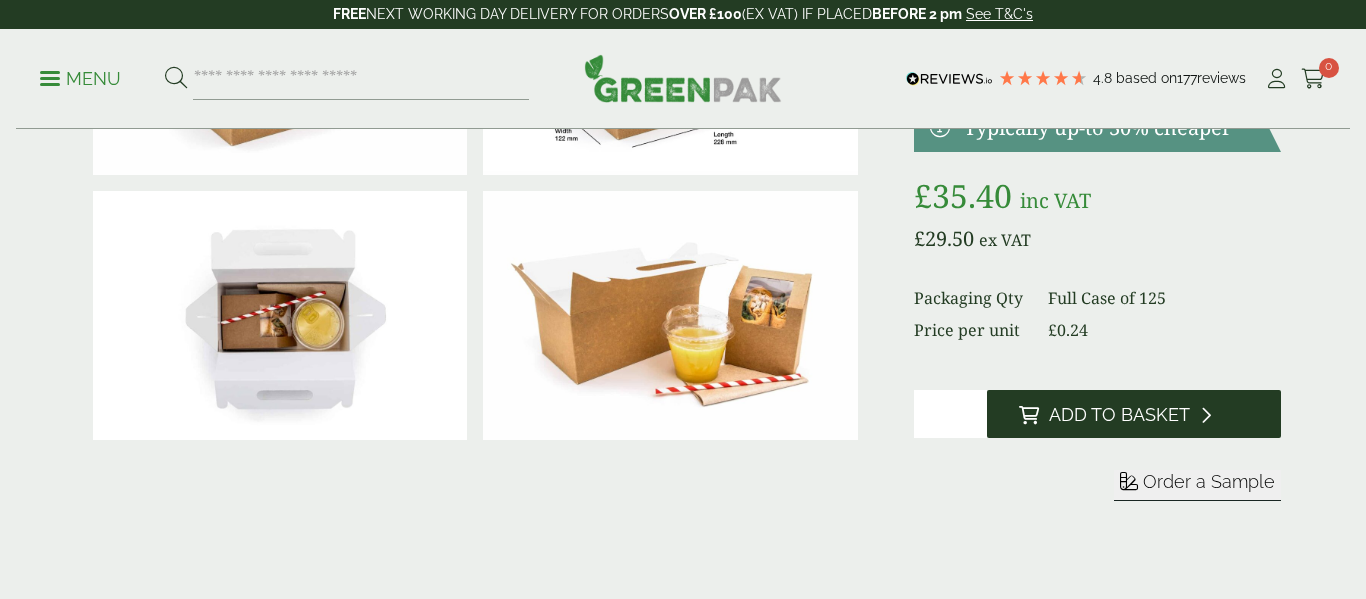 click on "Add to Basket" at bounding box center (1119, 415) 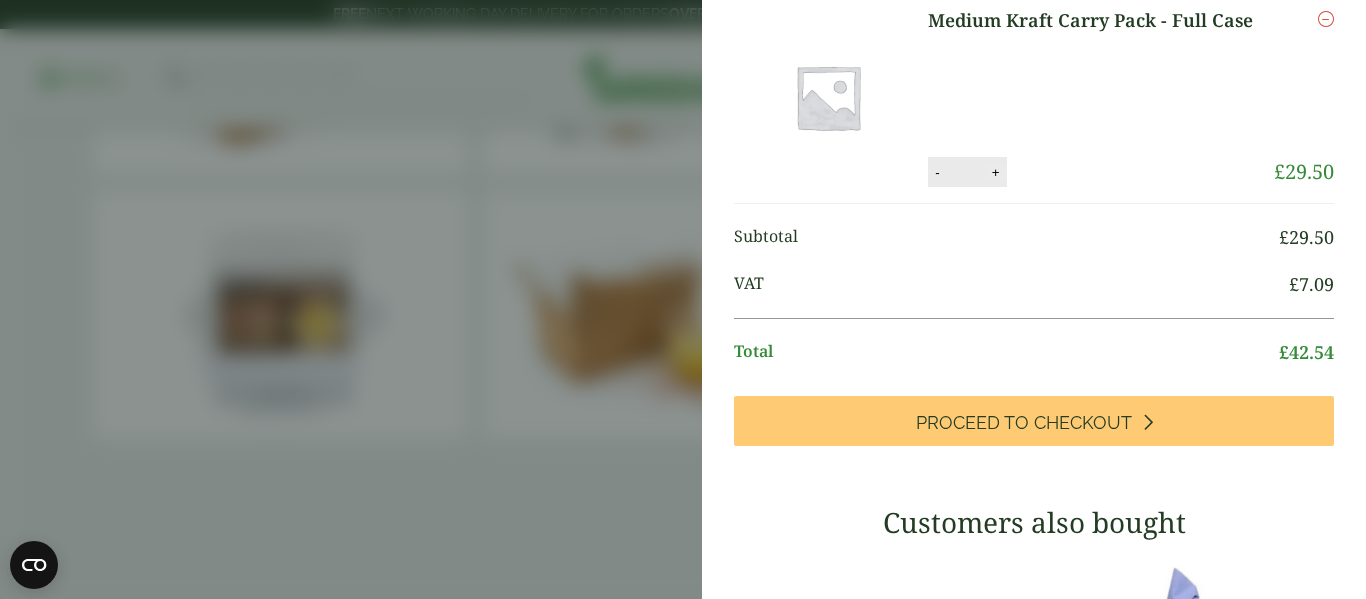 scroll, scrollTop: 88, scrollLeft: 0, axis: vertical 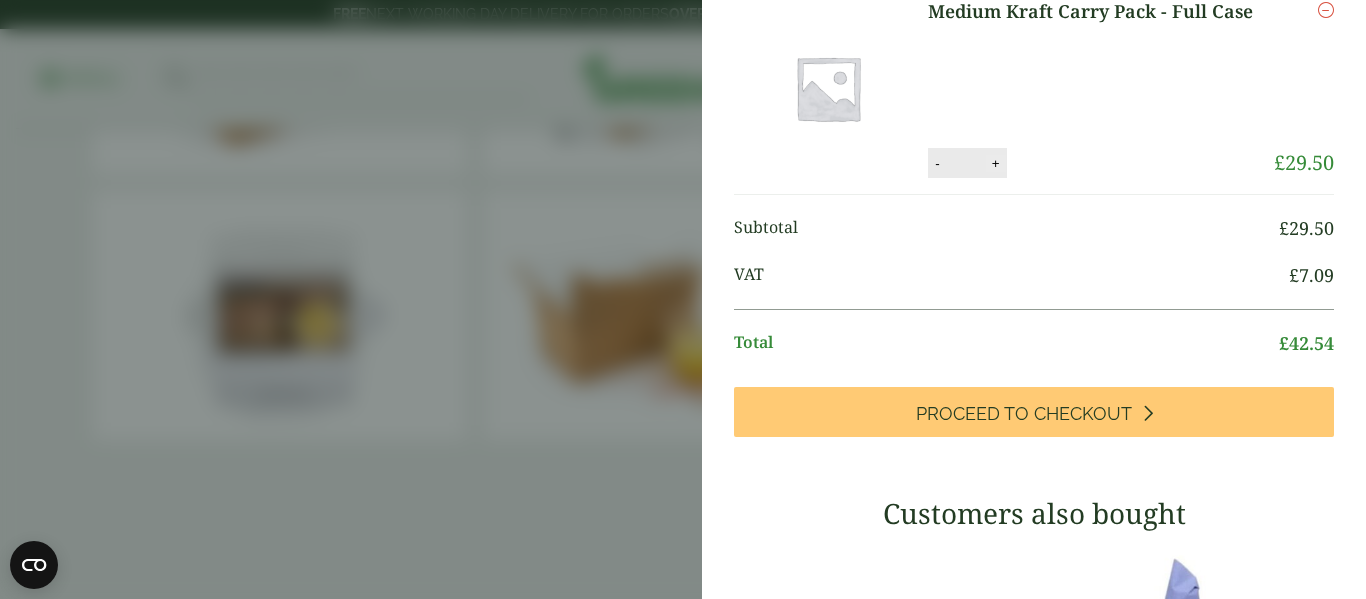 click on "+" at bounding box center (996, 163) 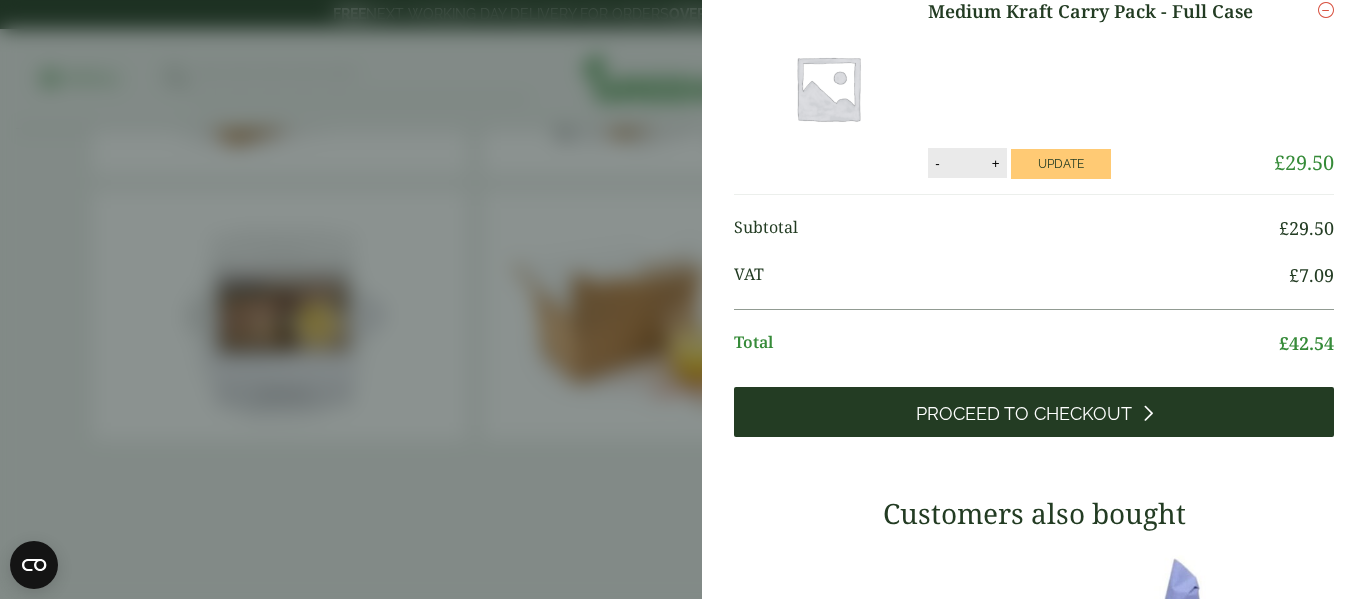 click on "Proceed to Checkout" at bounding box center [1024, 414] 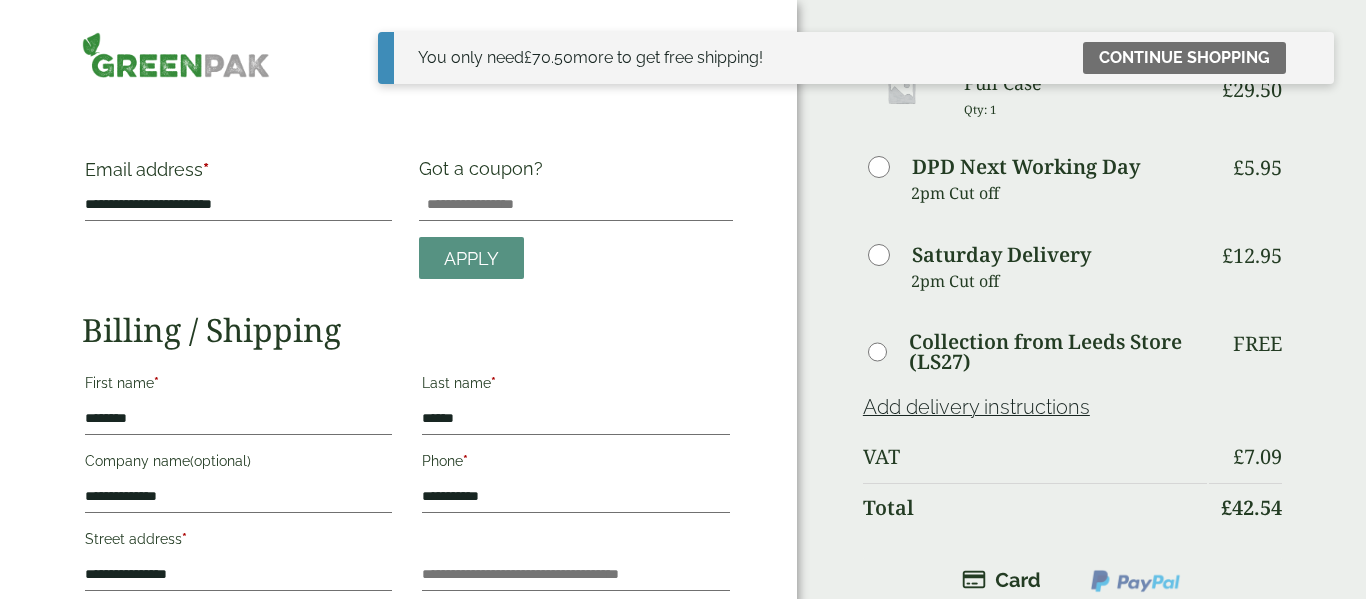 scroll, scrollTop: 0, scrollLeft: 0, axis: both 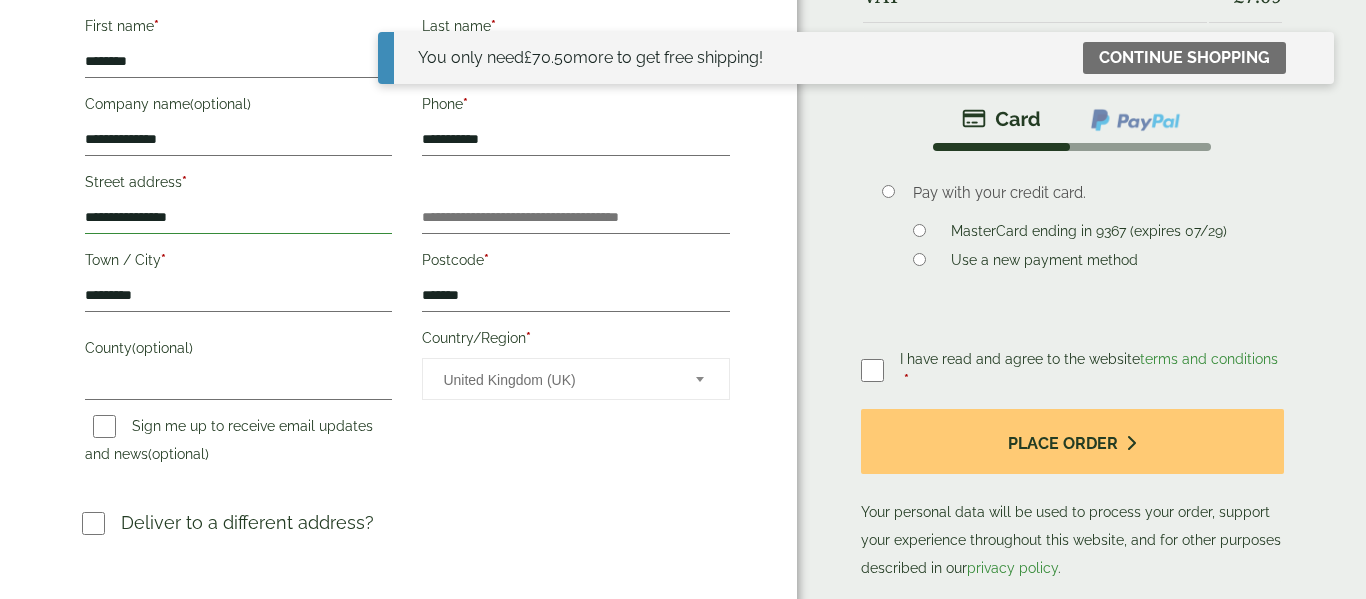click on "**********" at bounding box center (238, 218) 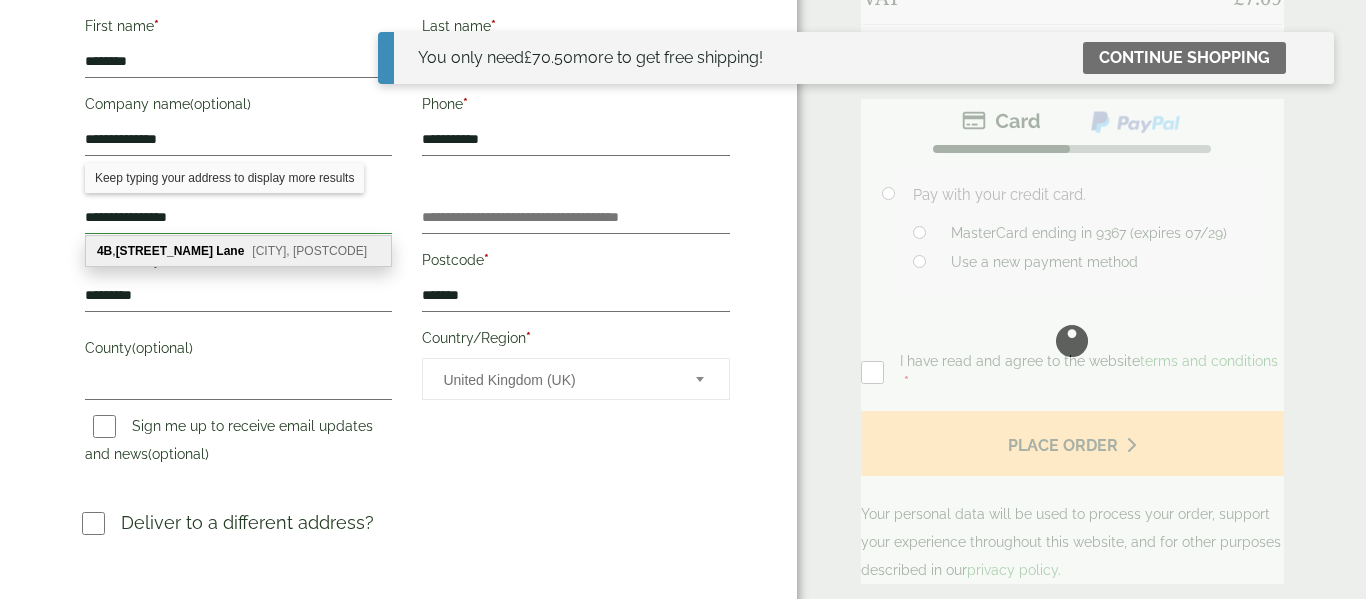 click on "**********" at bounding box center [238, 218] 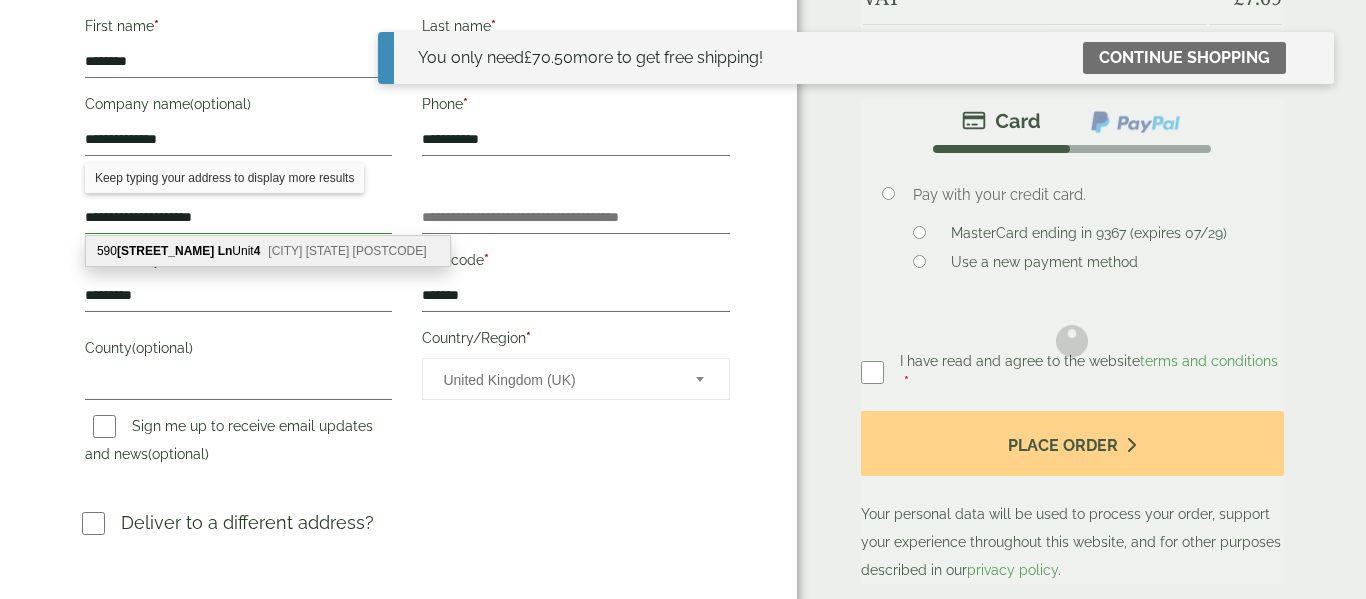 type on "**********" 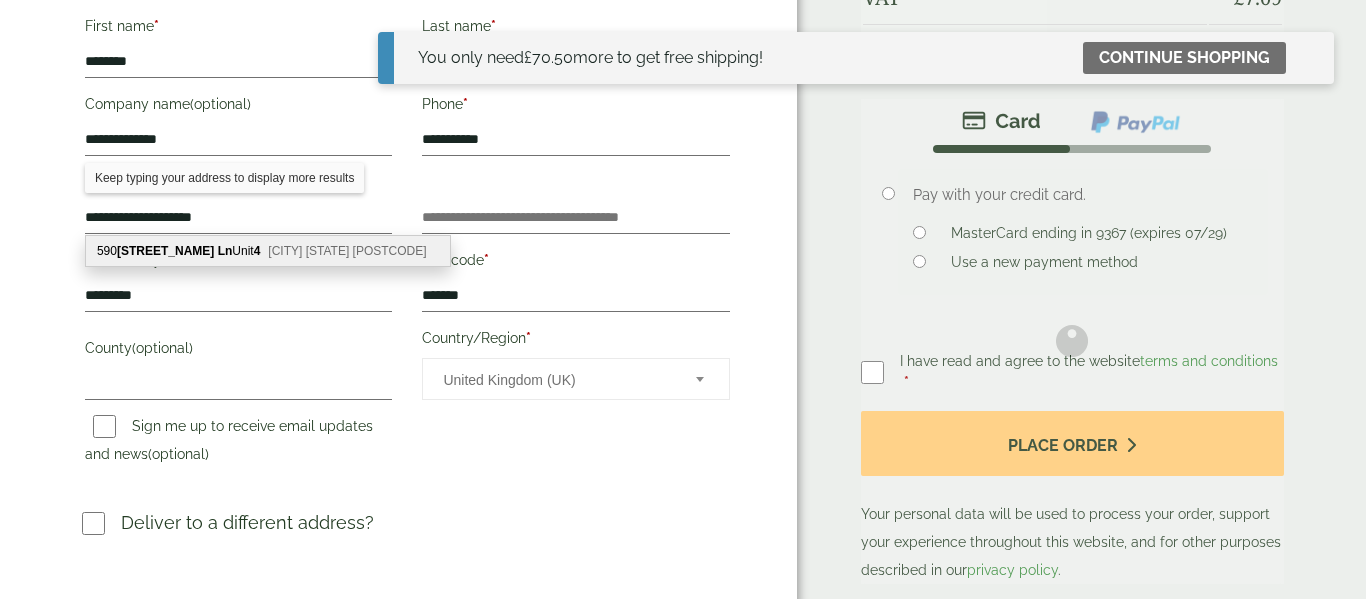click on "**********" at bounding box center (407, 176) 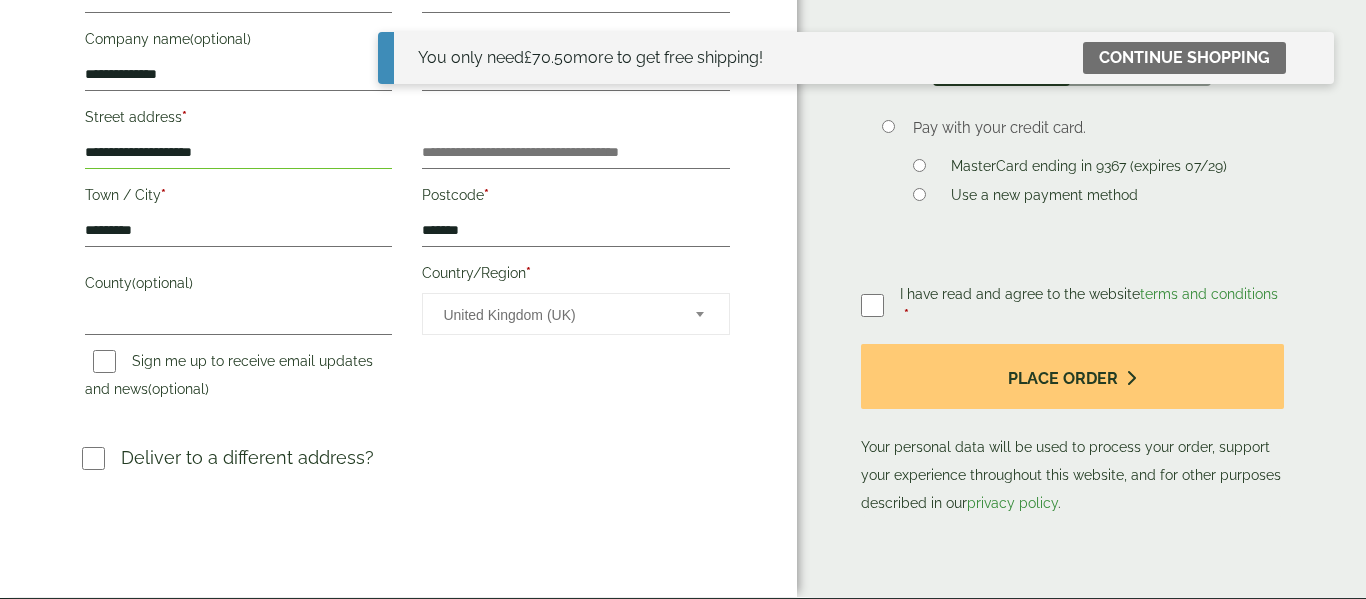 scroll, scrollTop: 546, scrollLeft: 0, axis: vertical 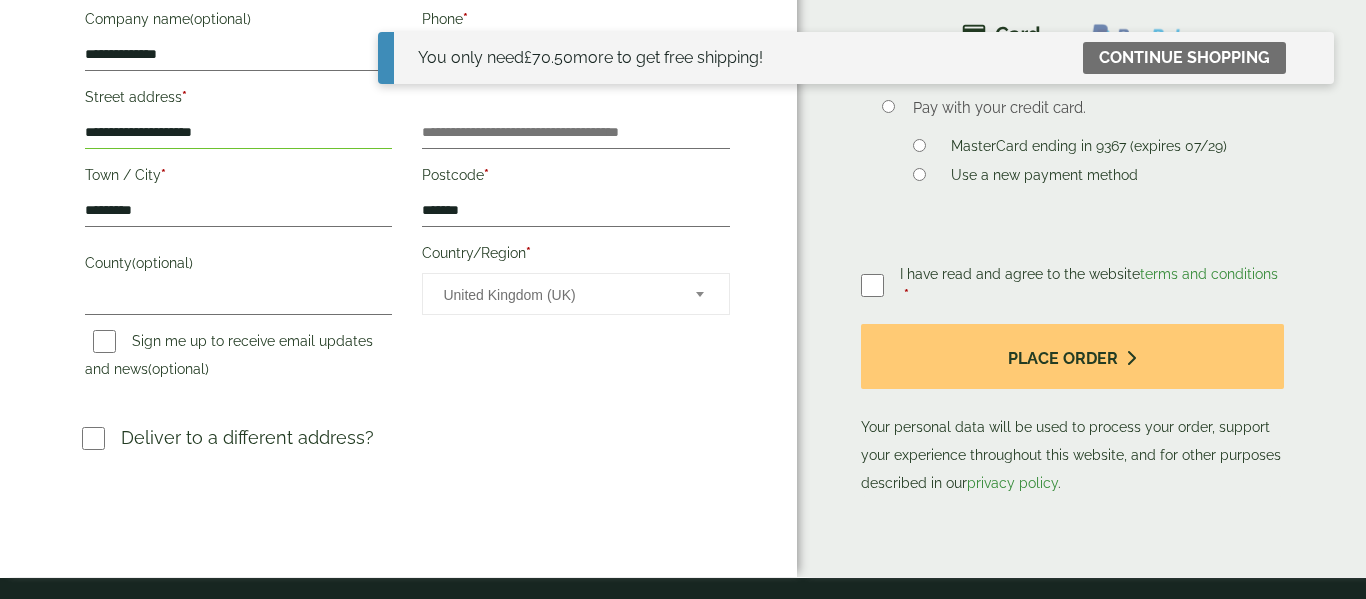 click on "I have read and agree to the website  terms and conditions                        *
Place order
Your personal data will be used to process your order, support your experience throughout this website, and for other purposes described in our  privacy policy ." at bounding box center (1072, 380) 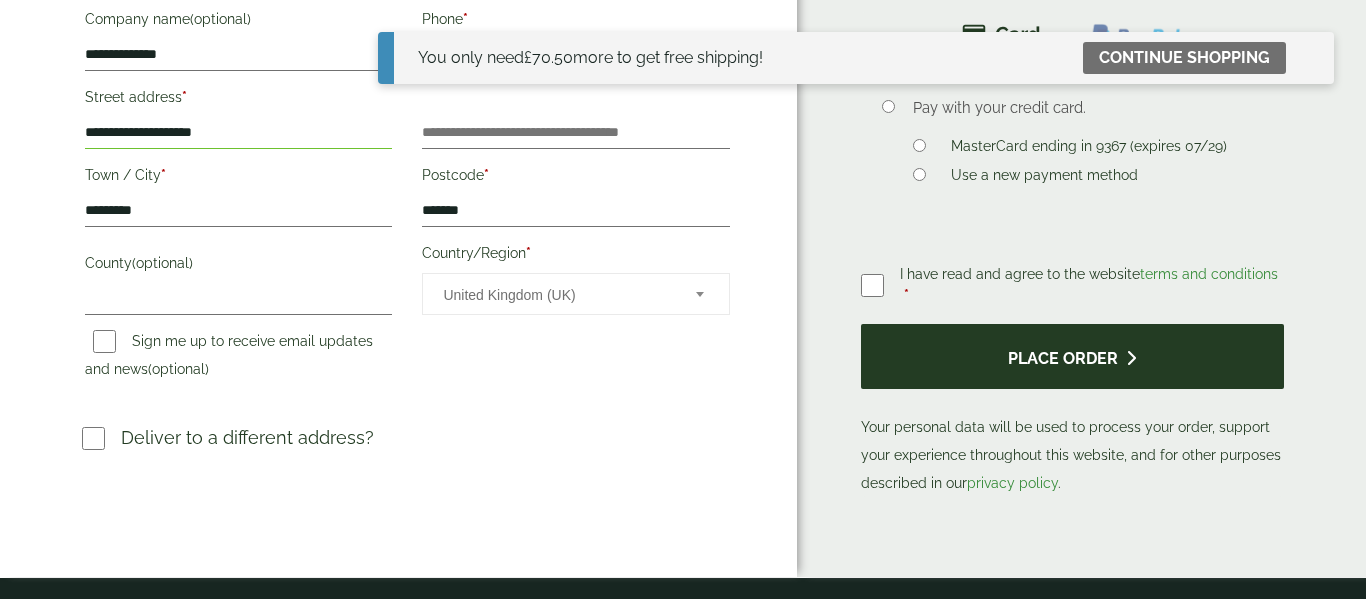 click on "Place order" at bounding box center [1072, 356] 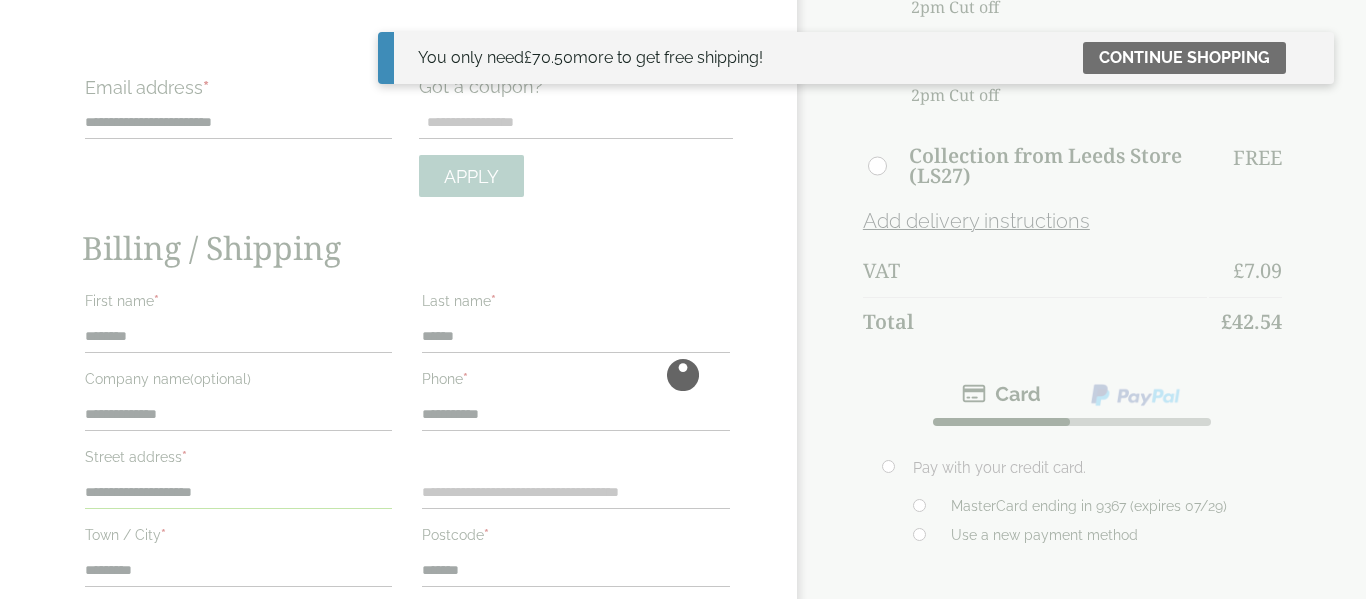 scroll, scrollTop: 0, scrollLeft: 0, axis: both 